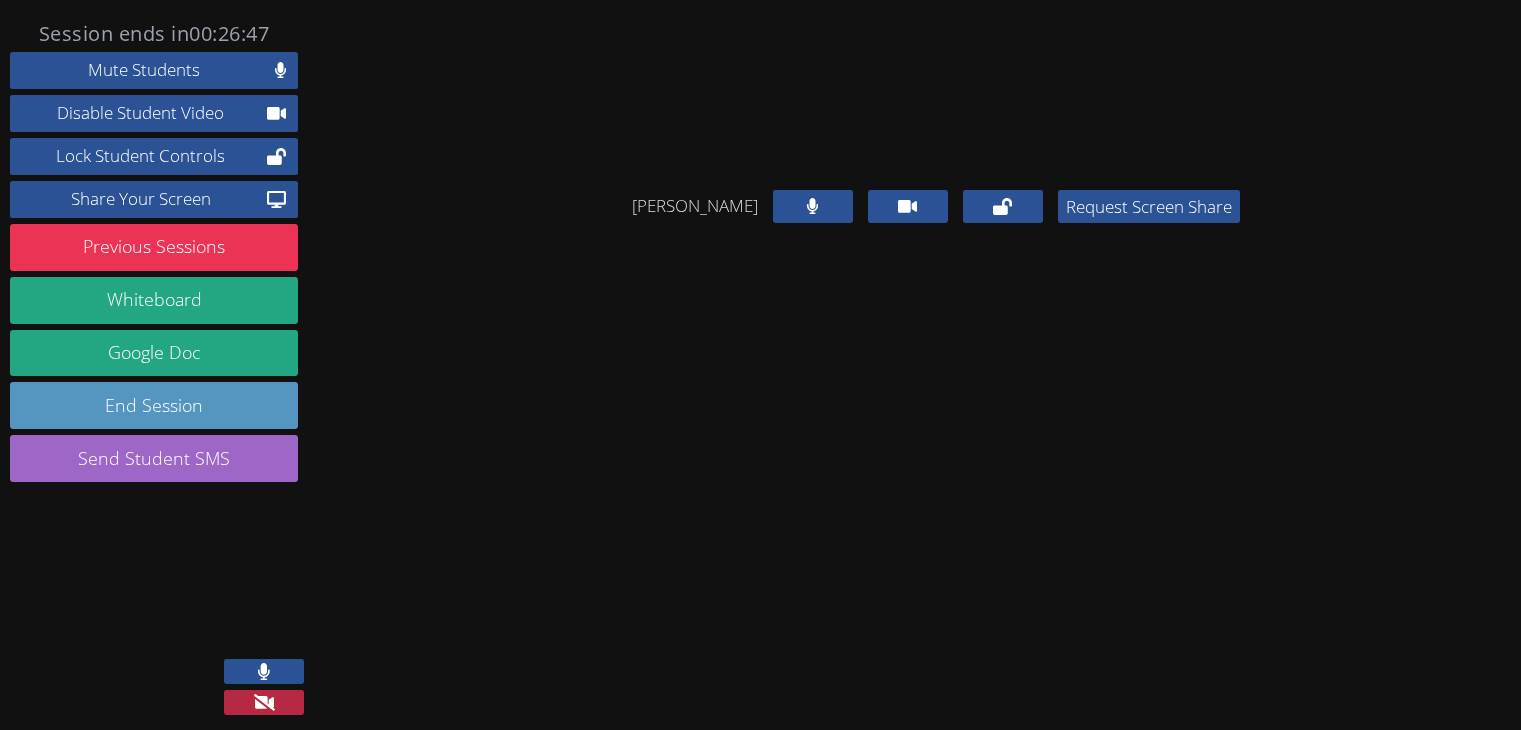 scroll, scrollTop: 0, scrollLeft: 0, axis: both 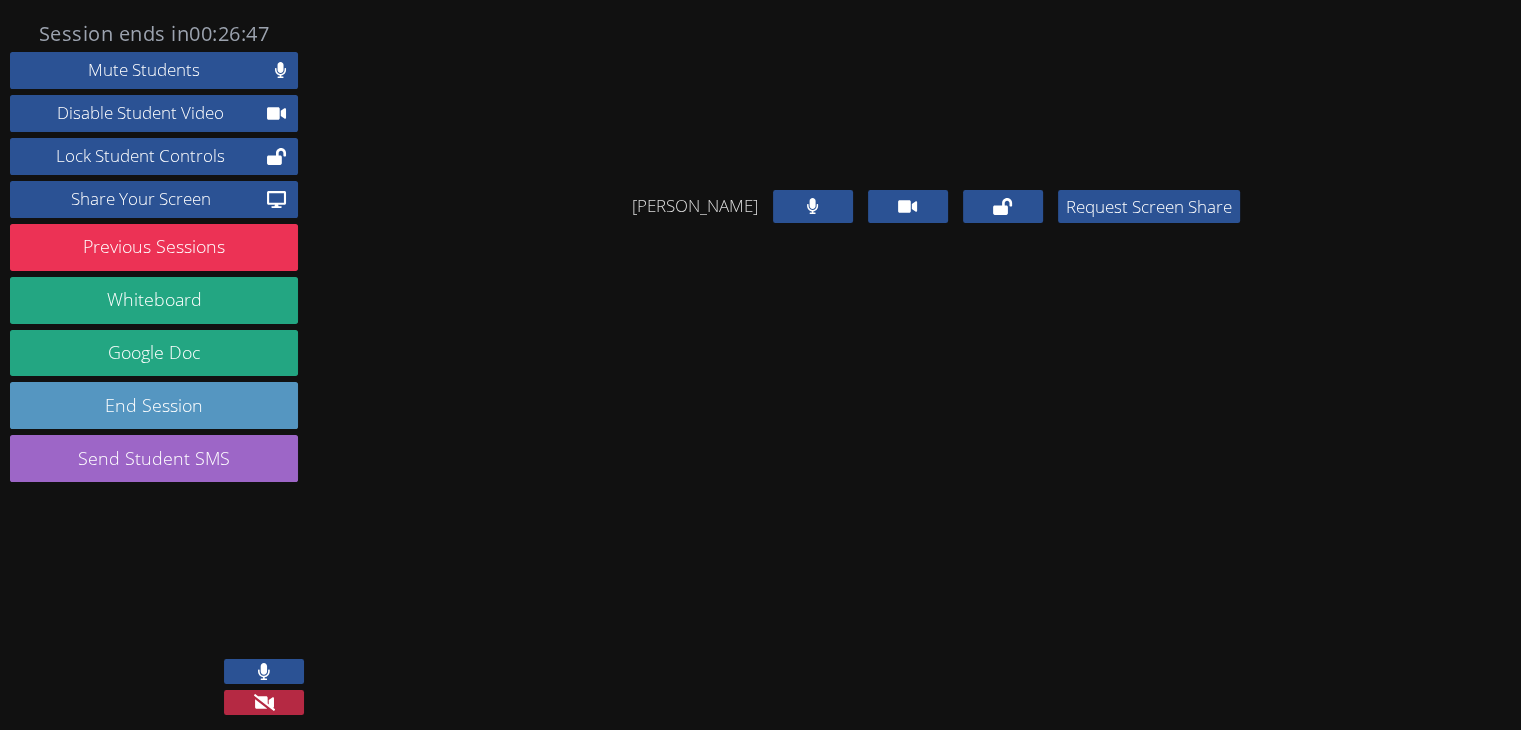 click at bounding box center (264, 702) 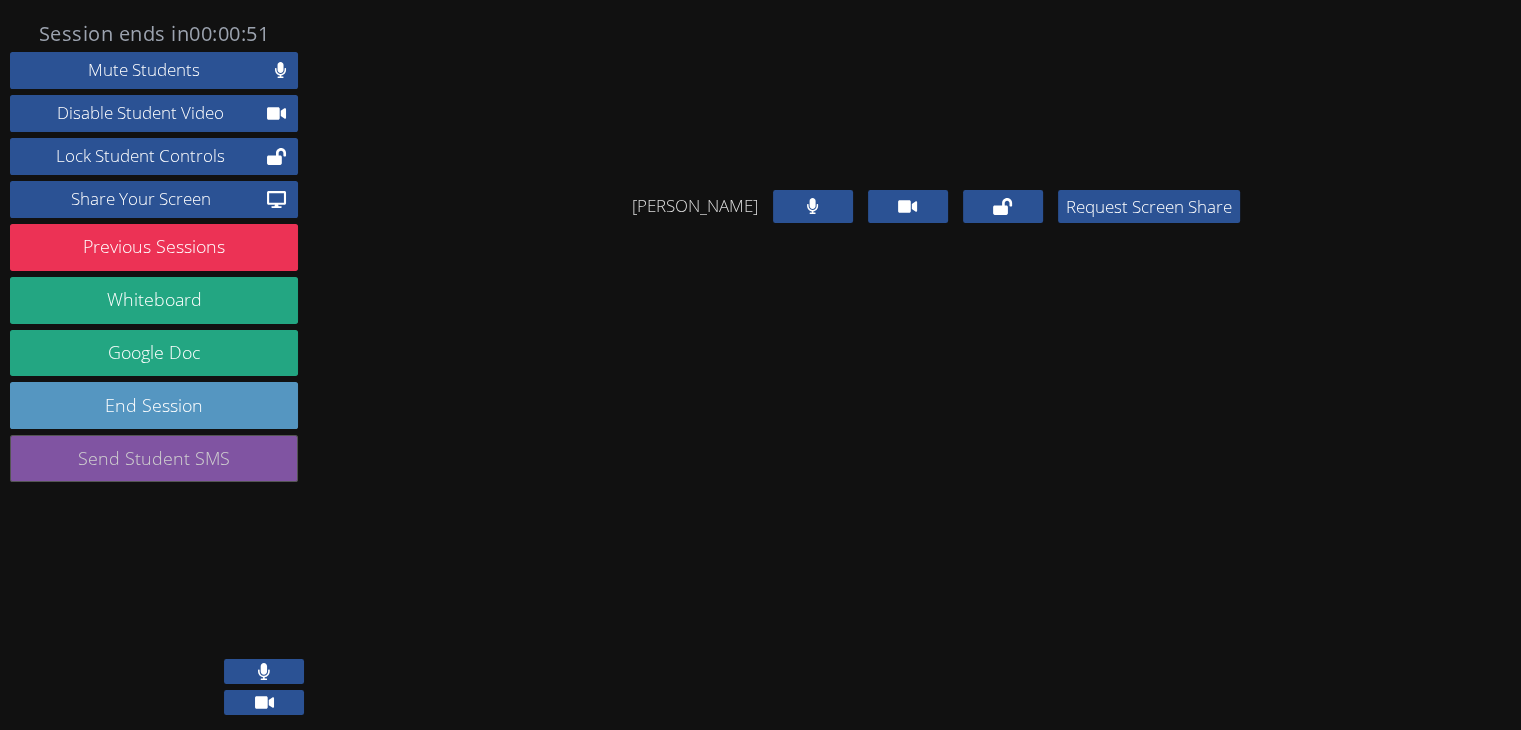 click on "Send Student SMS" at bounding box center [154, 458] 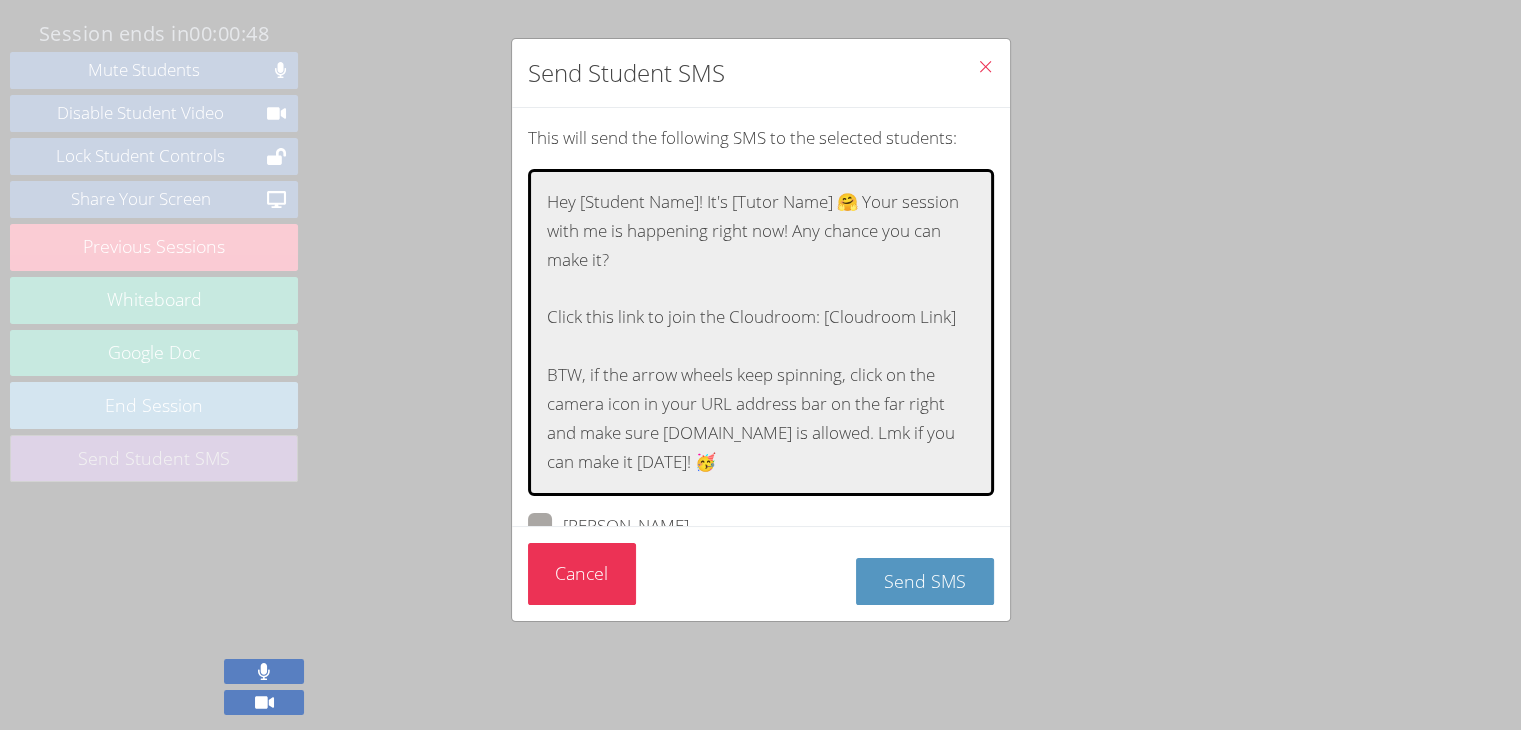 scroll, scrollTop: 65, scrollLeft: 0, axis: vertical 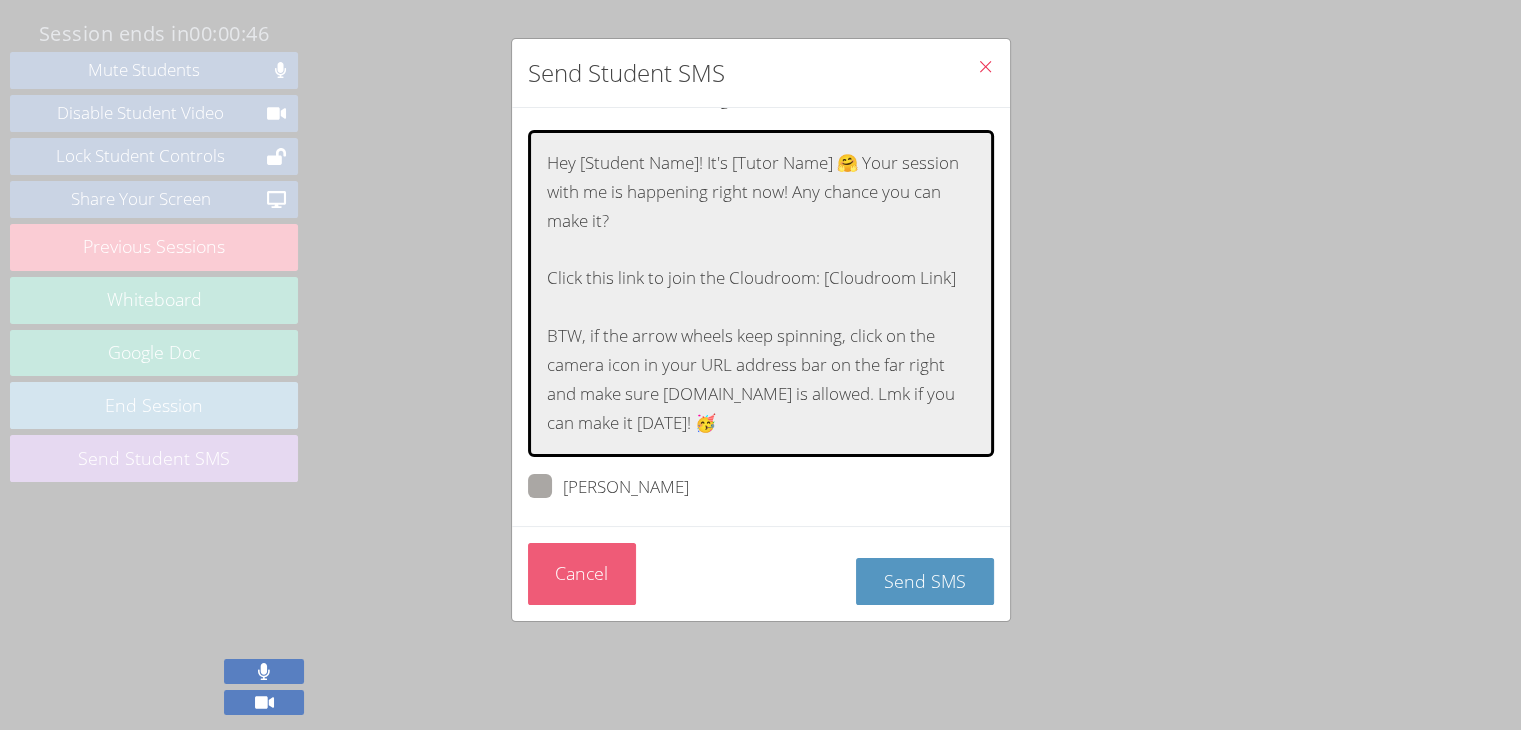 click on "Cancel" at bounding box center [582, 574] 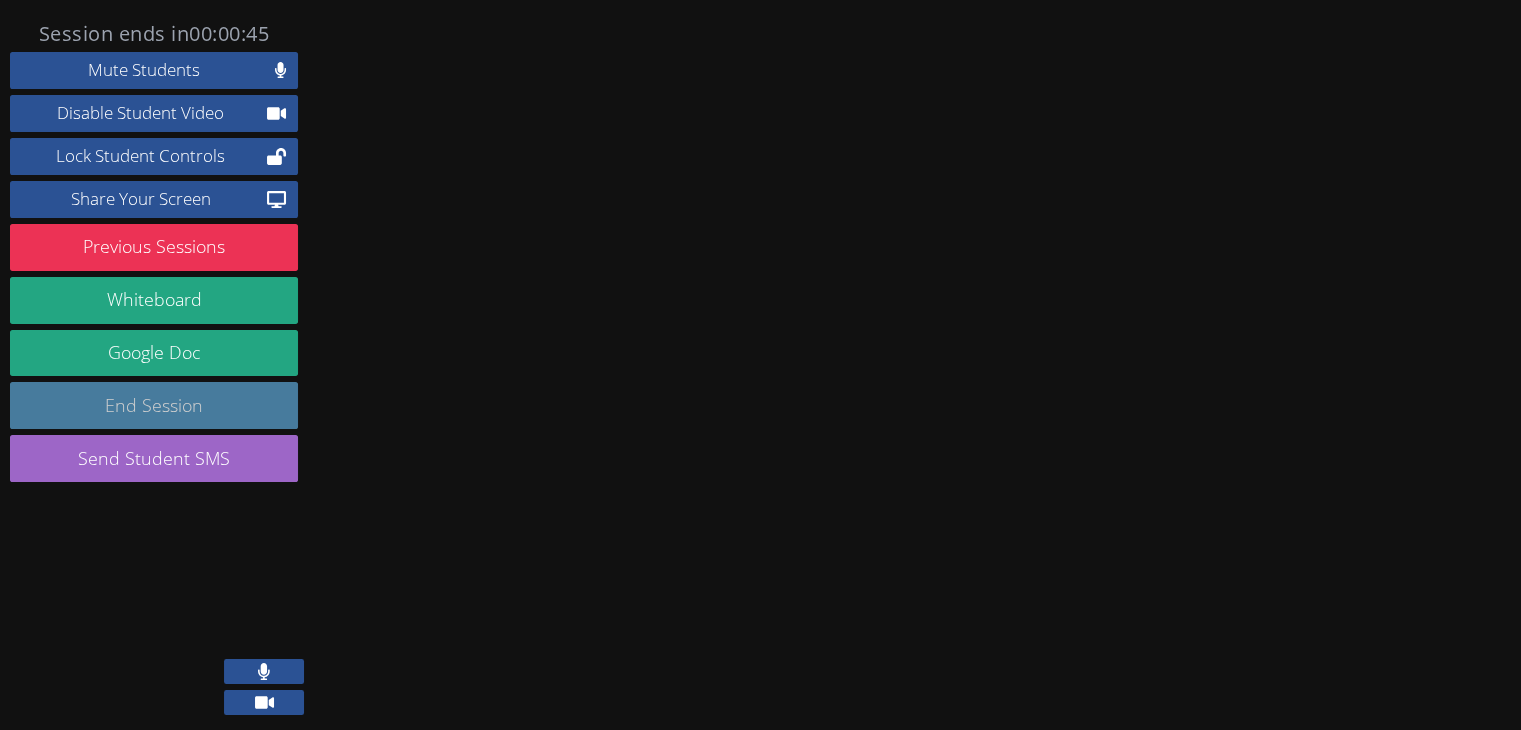 click on "End Session" at bounding box center (154, 405) 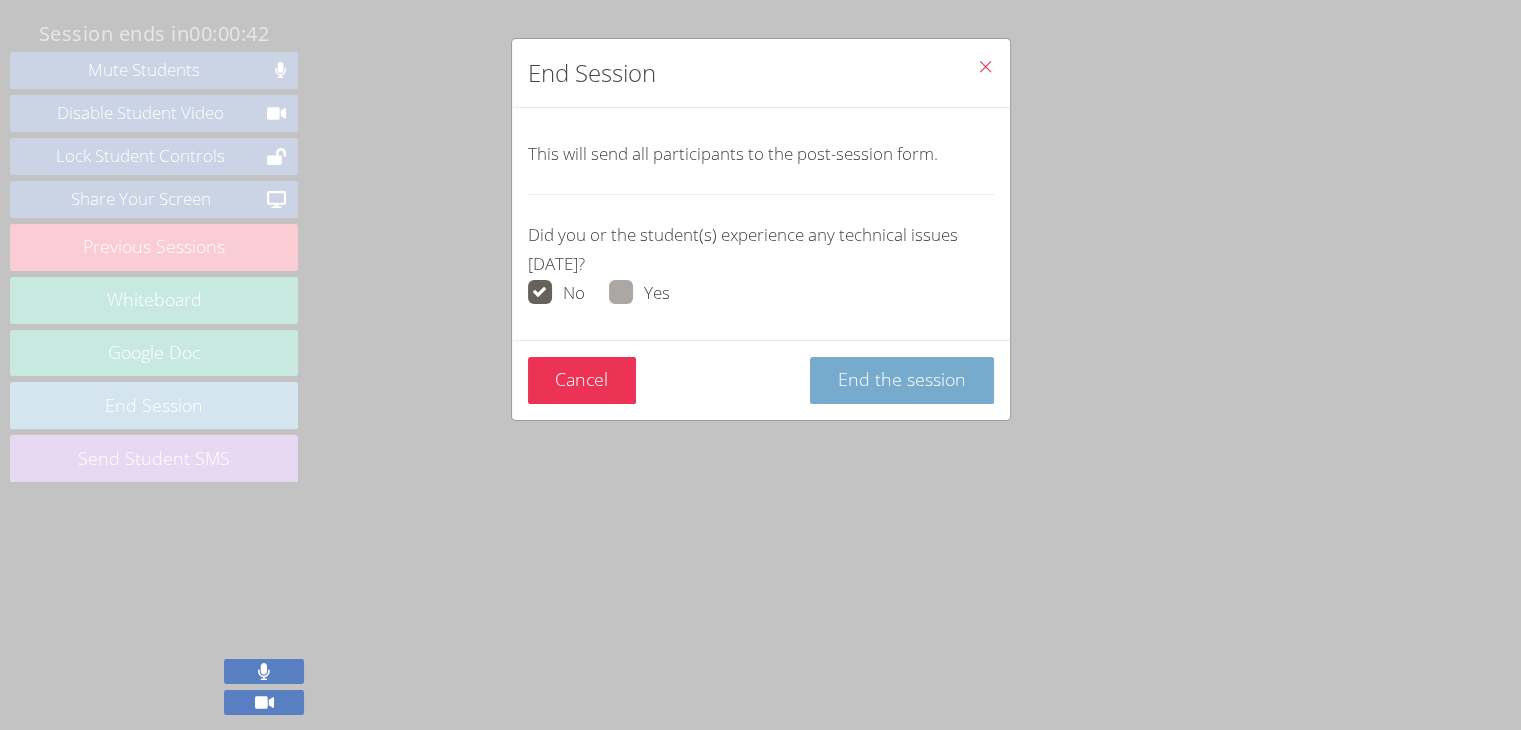 click on "End the session" at bounding box center [902, 379] 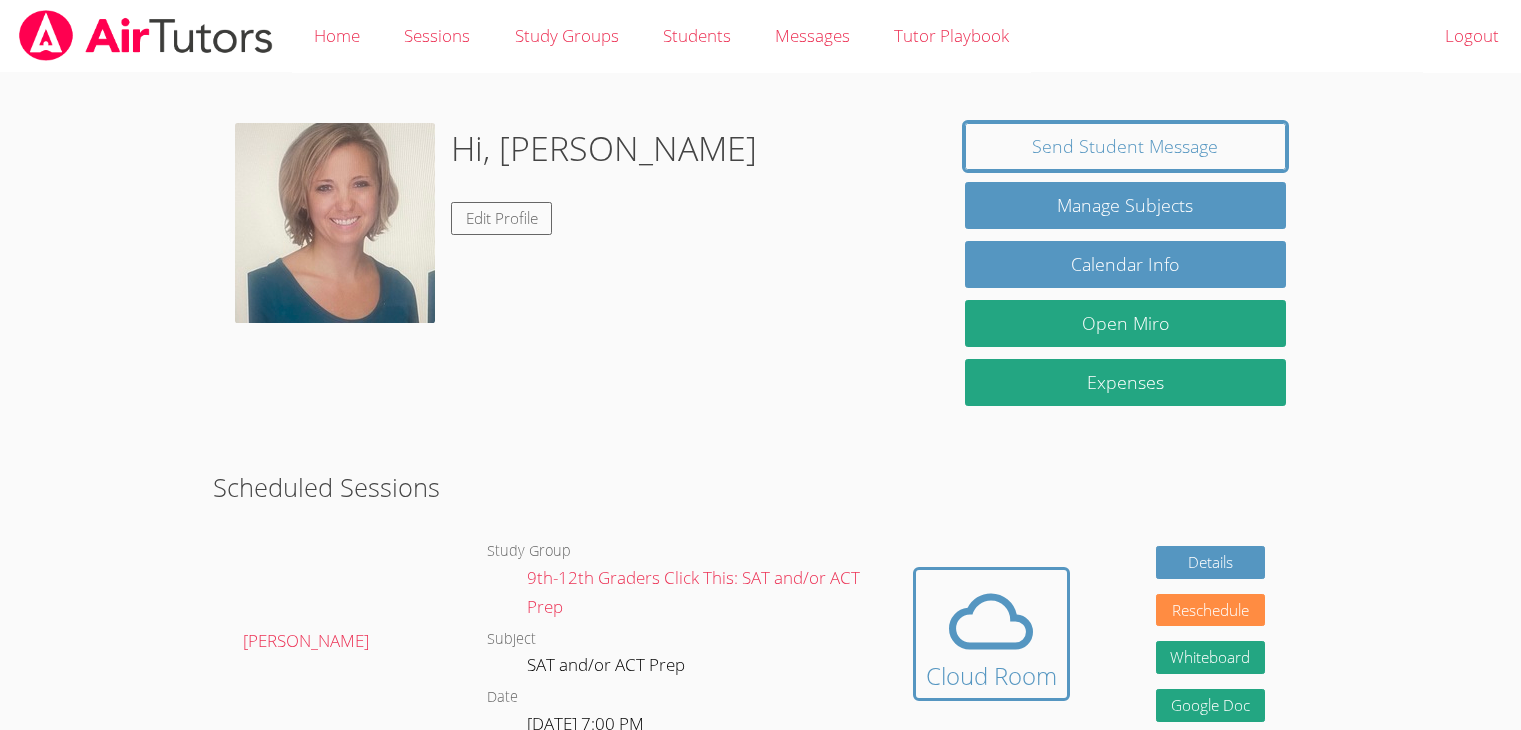 scroll, scrollTop: 144, scrollLeft: 0, axis: vertical 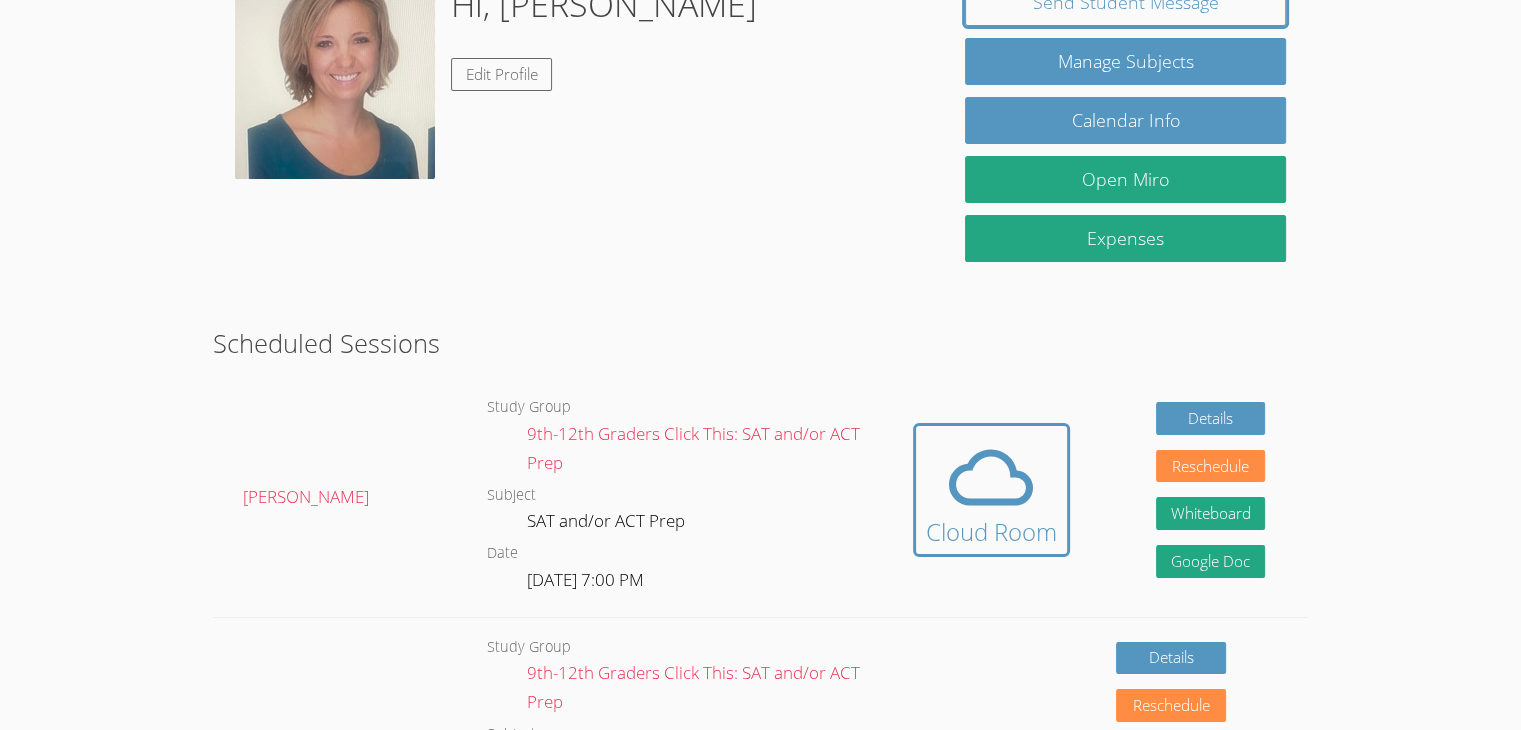 click on "Home Sessions Study Groups Students Messages Tutor Playbook Logout Hi, [PERSON_NAME] Edit Profile Send Student Message Manage Subjects Calendar Info Open Miro Expenses Scheduled Sessions [PERSON_NAME] Study Group 9th-12th Graders Click This: SAT and/or ACT Prep Subject SAT and/or ACT Prep Date [DATE] 7:00 PM Hidden Cloud Room Details Reschedule Whiteboard Hidden Google Doc [PERSON_NAME] Study Group 9th-12th Graders Click This: SAT and/or ACT Prep Subject SAT and/or ACT Prep Date [DATE] 7:00 PM Details Reschedule Whiteboard Hidden Google Doc [PERSON_NAME] Study Group 9th-12th Graders Click This: SAT and/or ACT Prep Subject SAT and/or ACT Prep Date [DATE] 7:00 PM Details Reschedule" at bounding box center [760, 221] 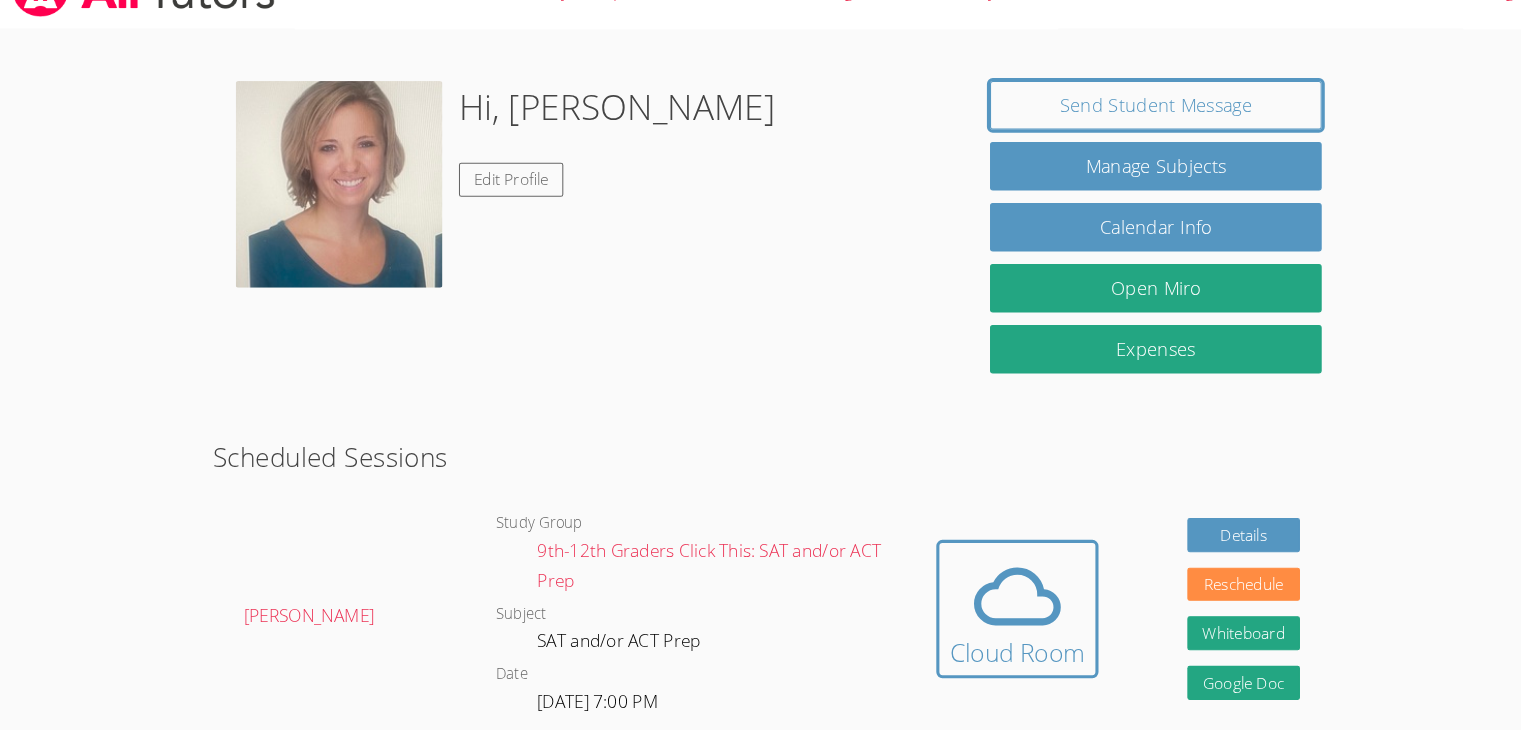 scroll, scrollTop: 0, scrollLeft: 0, axis: both 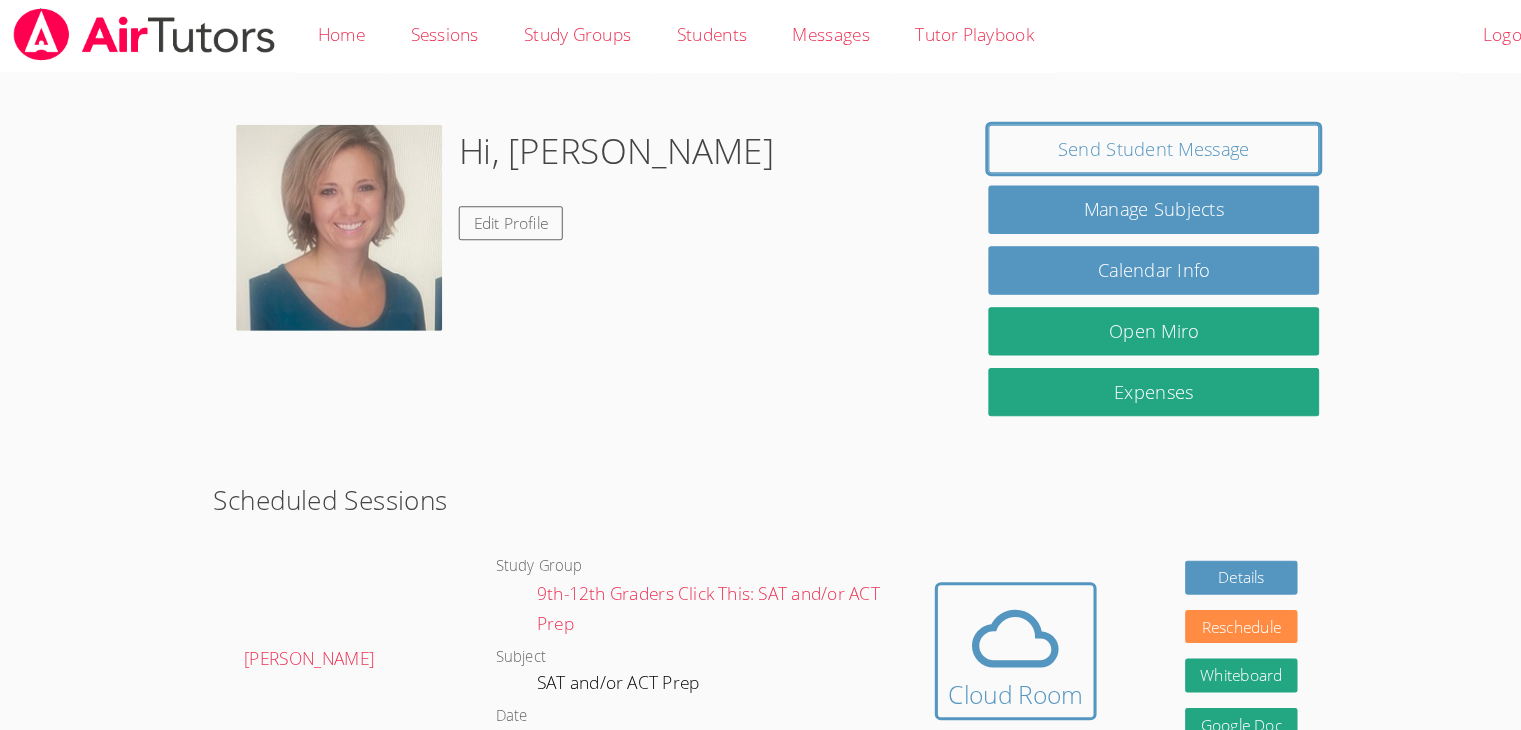 click on "Home Sessions Study Groups Students Messages Tutor Playbook Logout Hi, Julie Edit Profile Send Student Message Manage Subjects Calendar Info Open Miro Expenses Scheduled Sessions Jemialayia Johnson Study Group 9th-12th Graders Click This: SAT and/or ACT Prep Subject SAT and/or ACT Prep Date Mon Jul 14, 7:00 PM Hidden Cloud Room Details Reschedule Whiteboard Hidden Google Doc Jemialayia Johnson Study Group 9th-12th Graders Click This: SAT and/or ACT Prep Subject SAT and/or ACT Prep Date Mon Jul 21, 7:00 PM Details Reschedule Whiteboard Hidden Google Doc Jemialayia Johnson Study Group 9th-12th Graders Click This: SAT and/or ACT Prep Subject SAT and/or ACT Prep Date Mon Jul 28, 7:00 PM Details Reschedule" at bounding box center (760, 365) 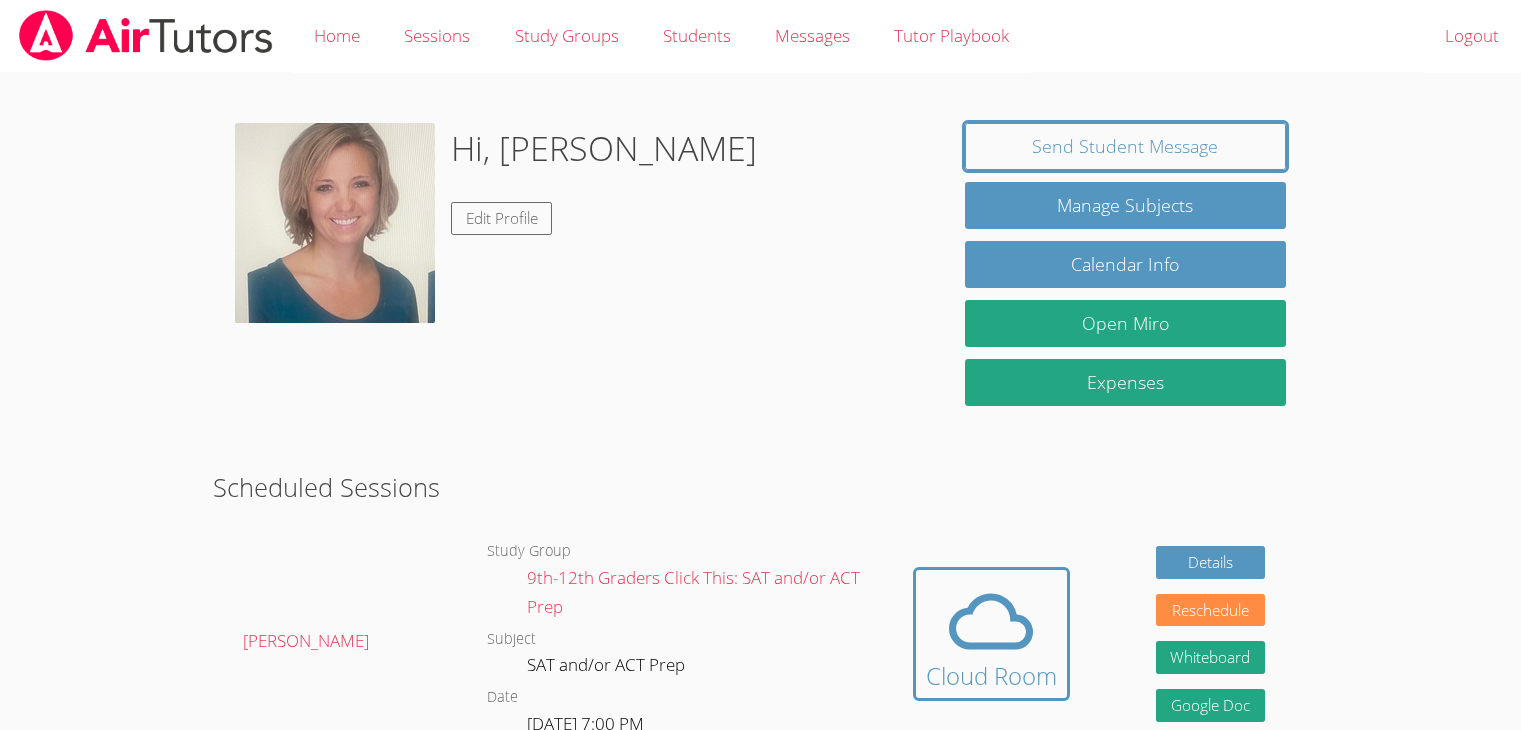 scroll, scrollTop: 0, scrollLeft: 0, axis: both 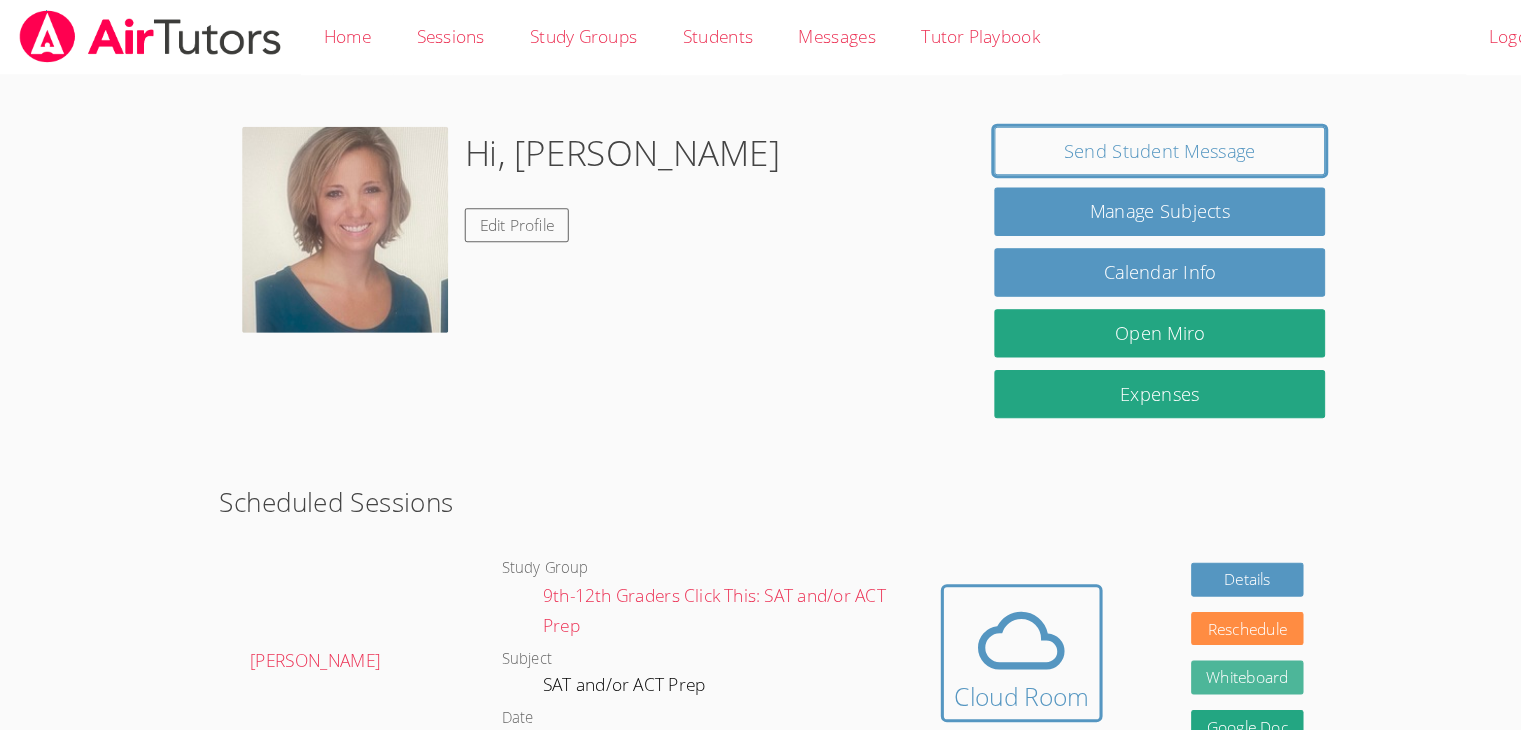 click on "Whiteboard" at bounding box center [1211, 657] 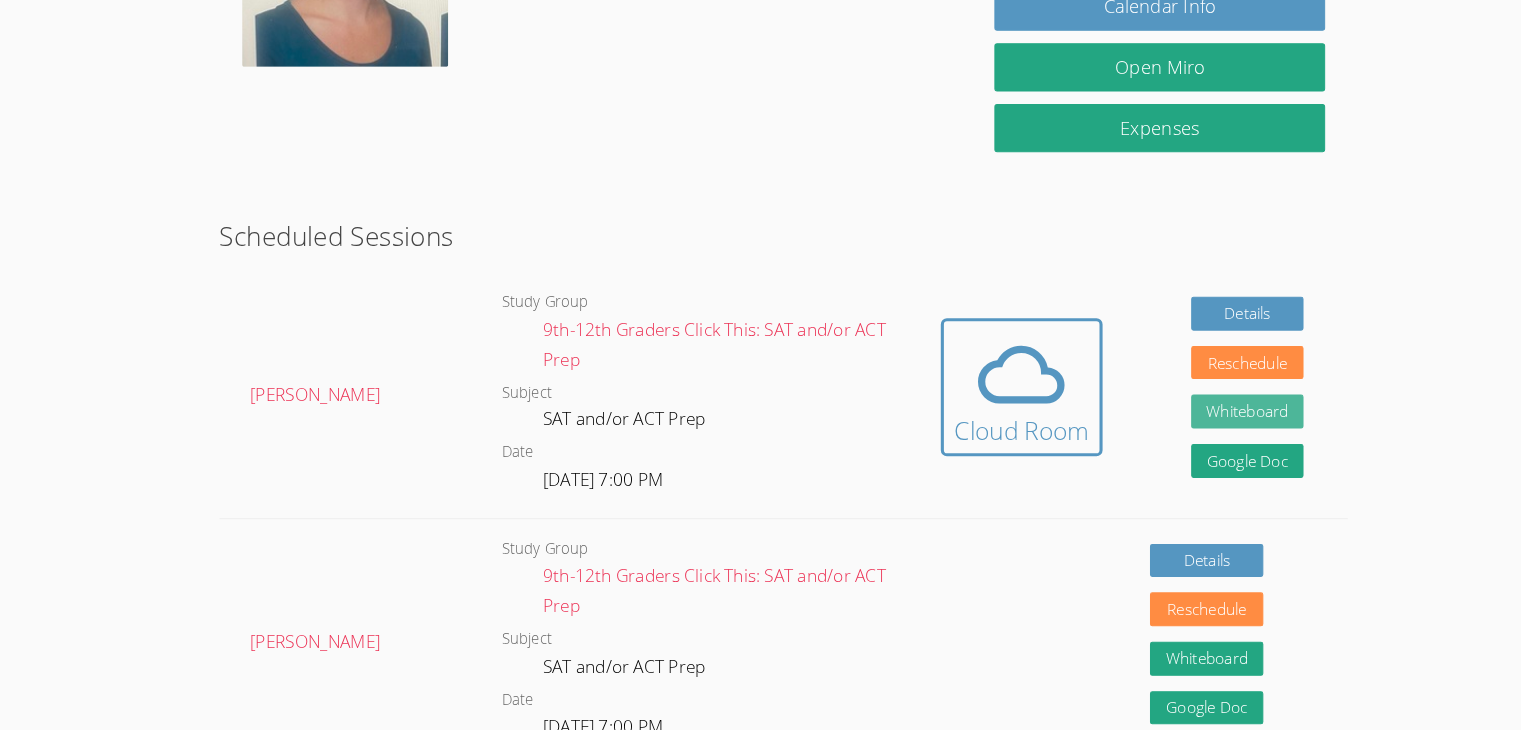 scroll, scrollTop: 263, scrollLeft: 0, axis: vertical 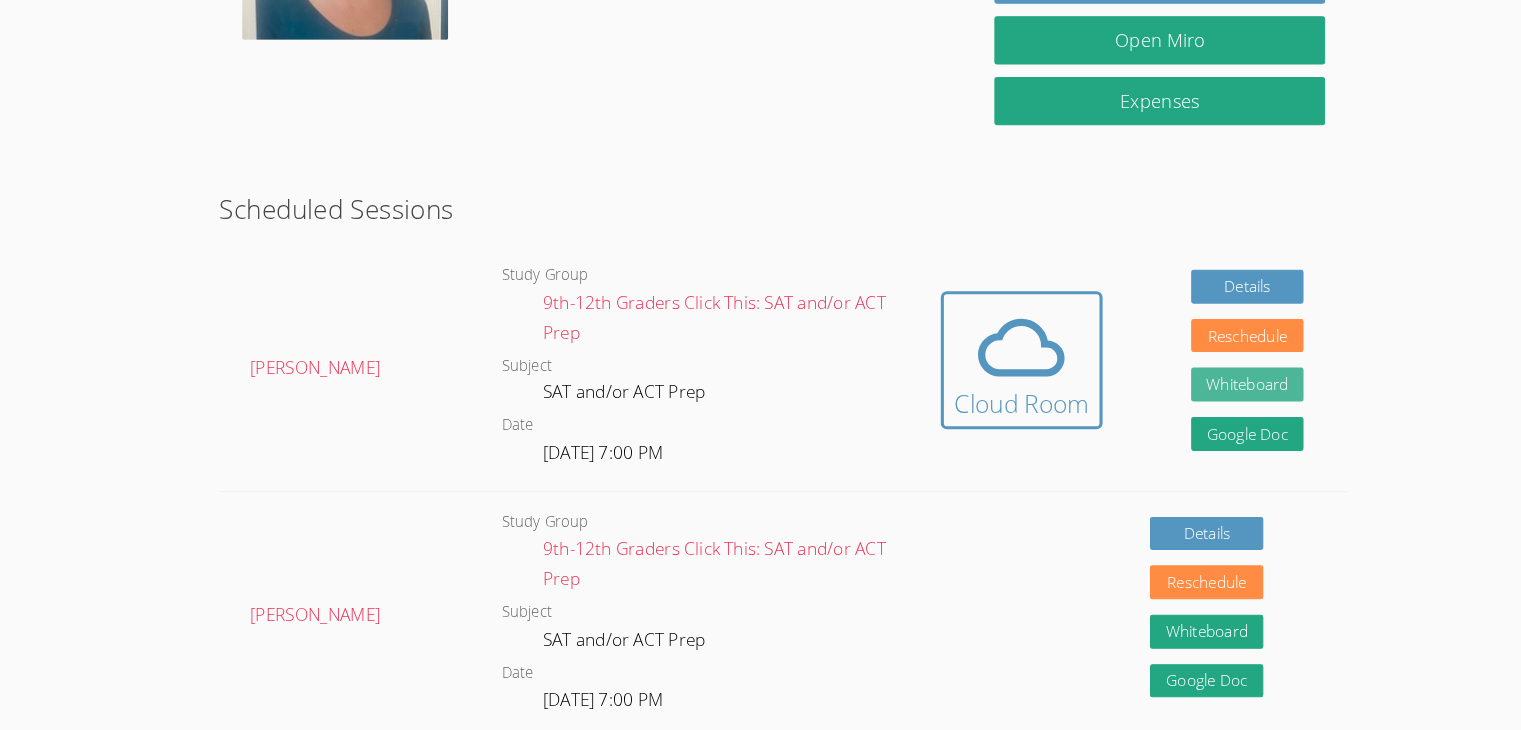 click on "Whiteboard" at bounding box center (1211, 393) 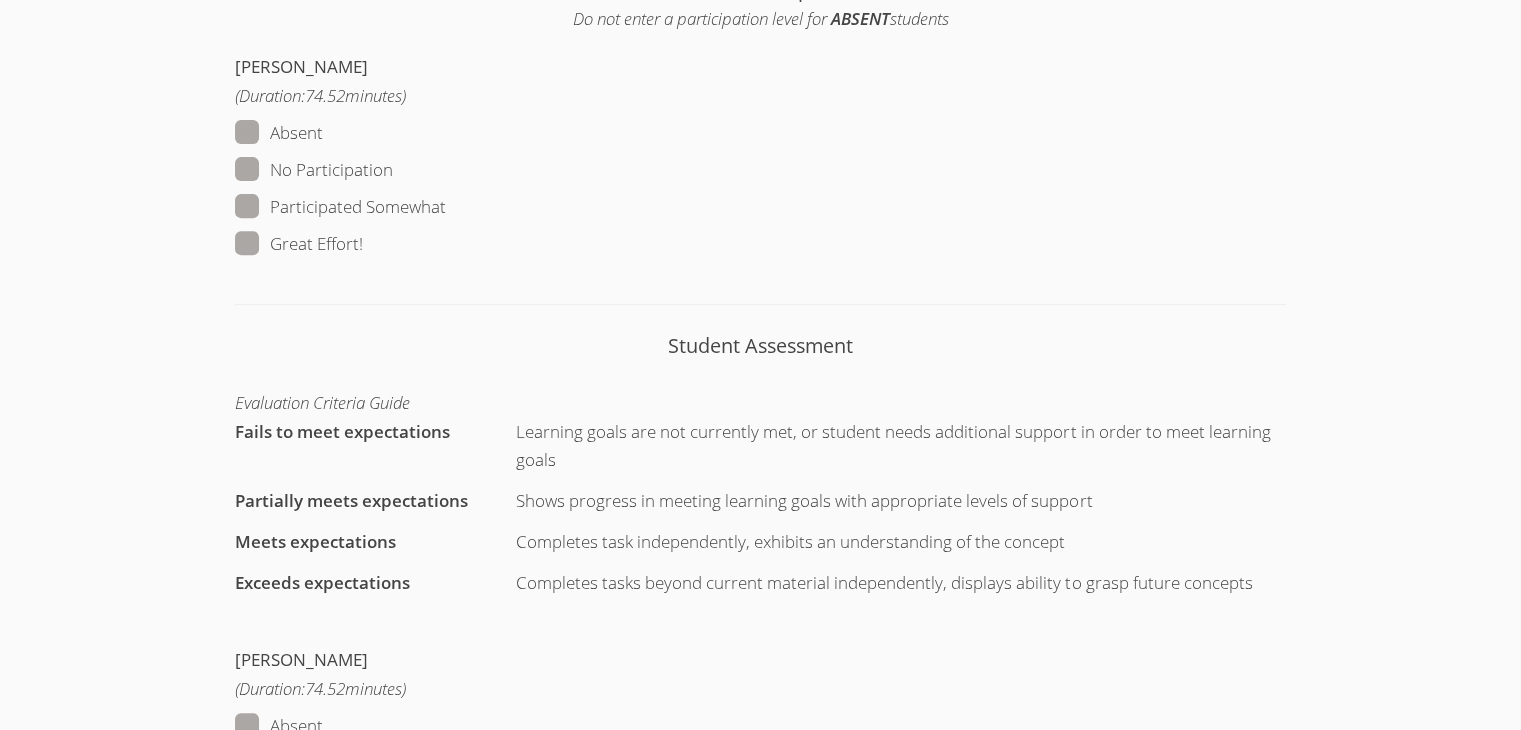 scroll, scrollTop: 743, scrollLeft: 0, axis: vertical 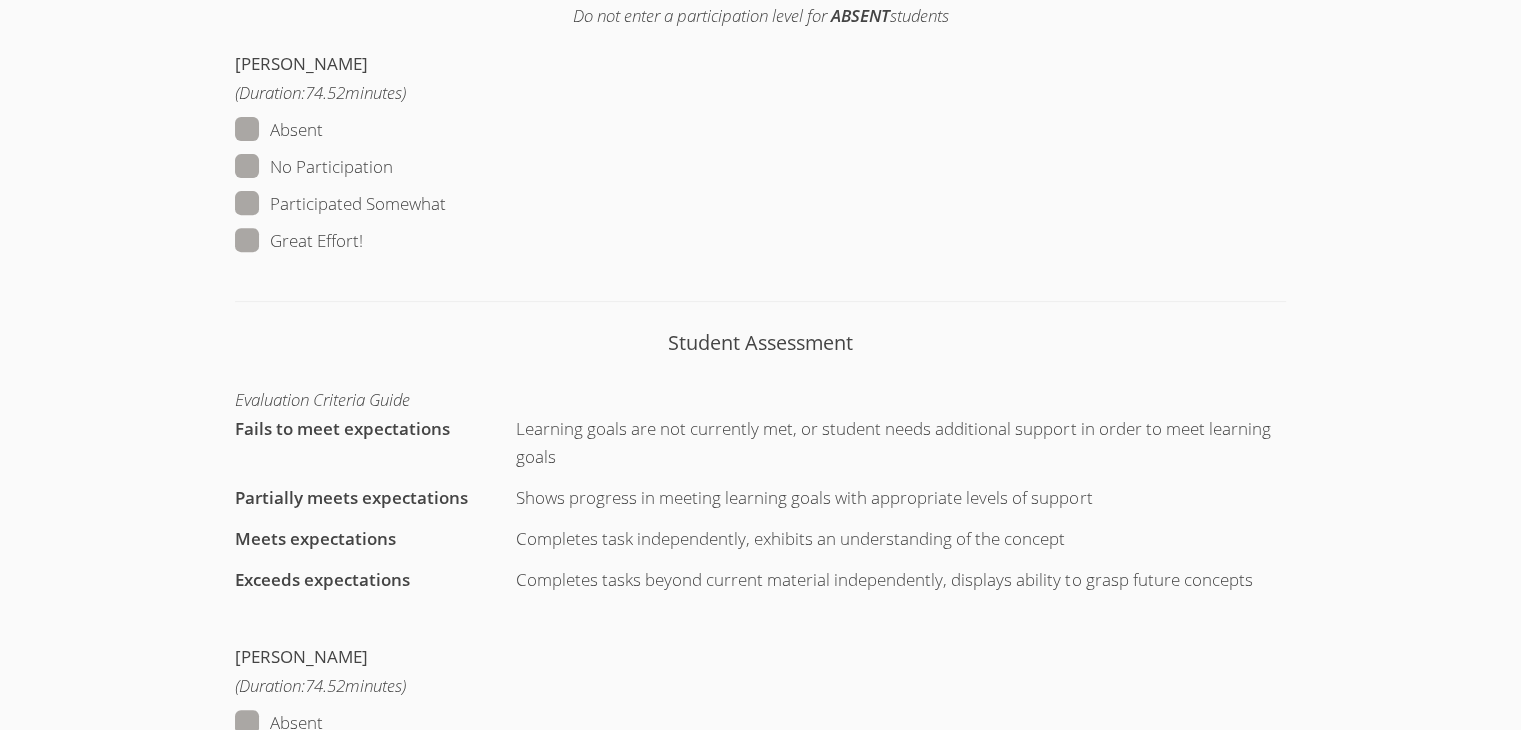 click on "Great Effort!" at bounding box center [299, 241] 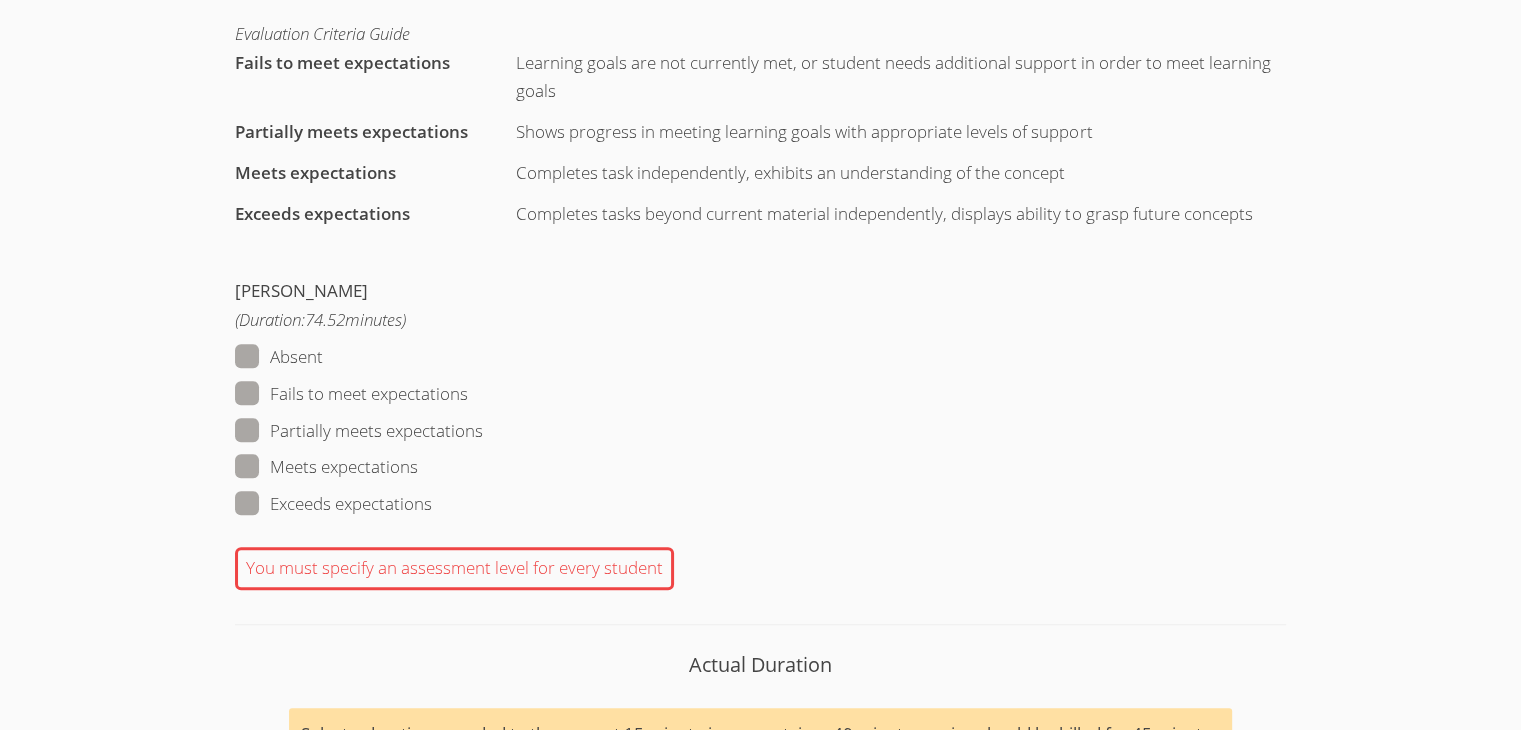 scroll, scrollTop: 1160, scrollLeft: 0, axis: vertical 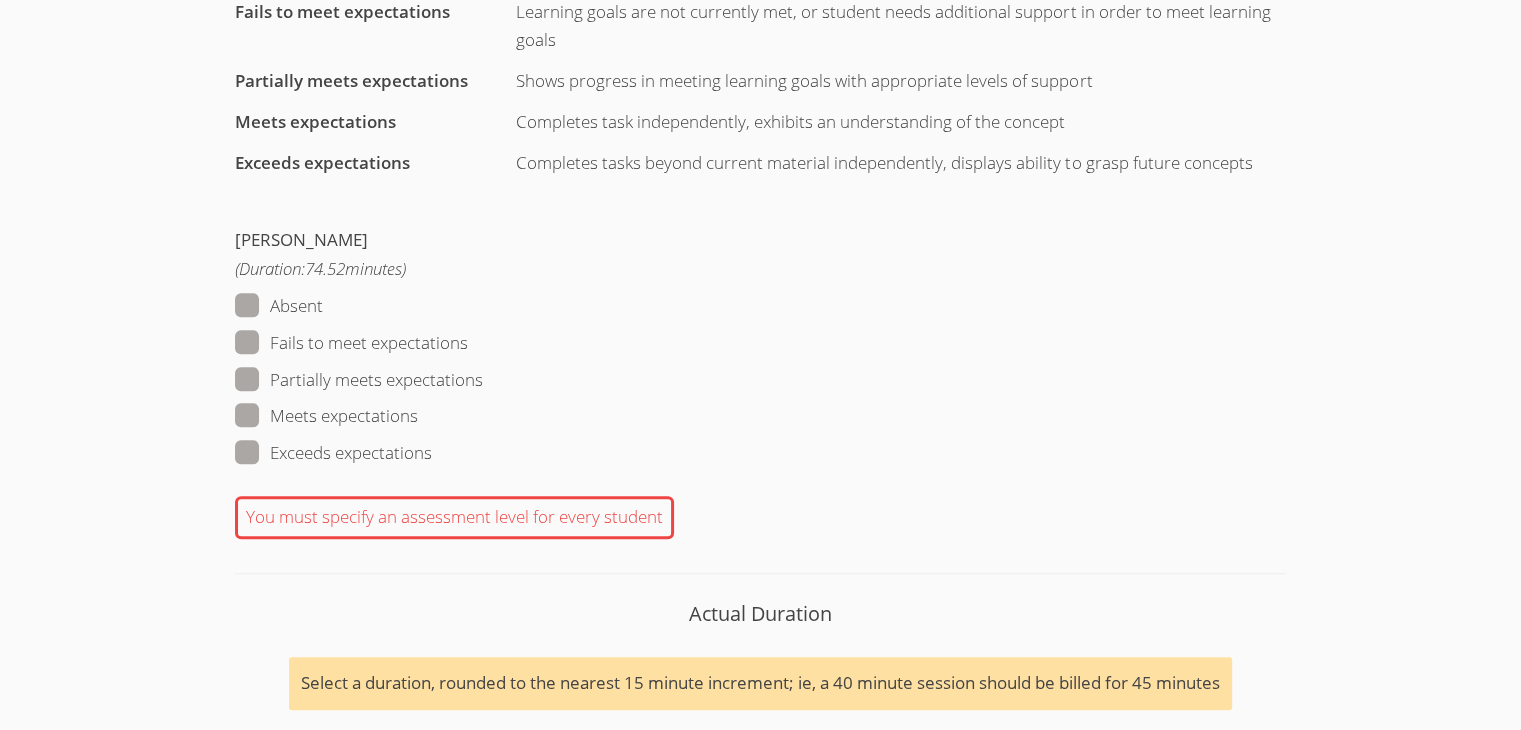 click on "Meets expectations" at bounding box center (326, 416) 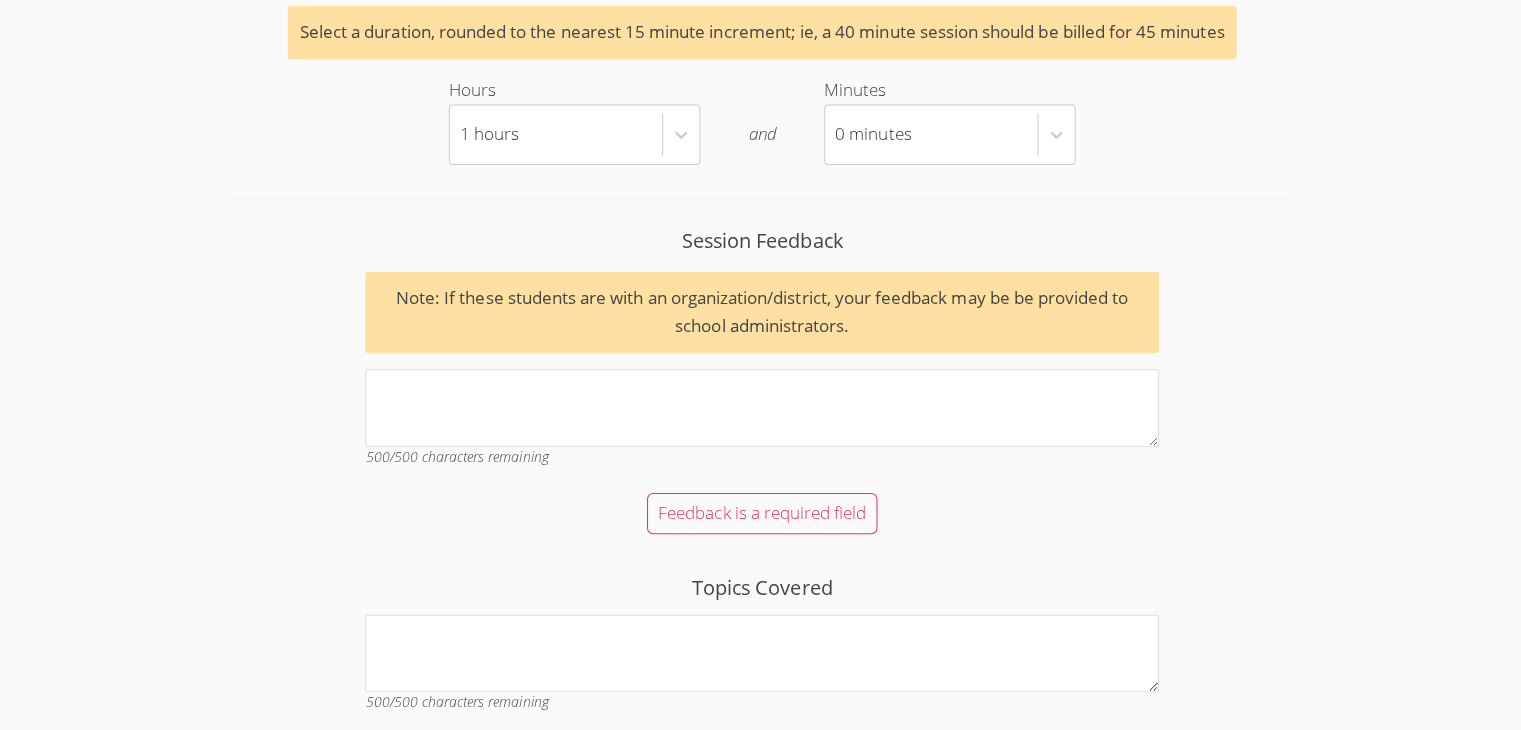 scroll, scrollTop: 1749, scrollLeft: 0, axis: vertical 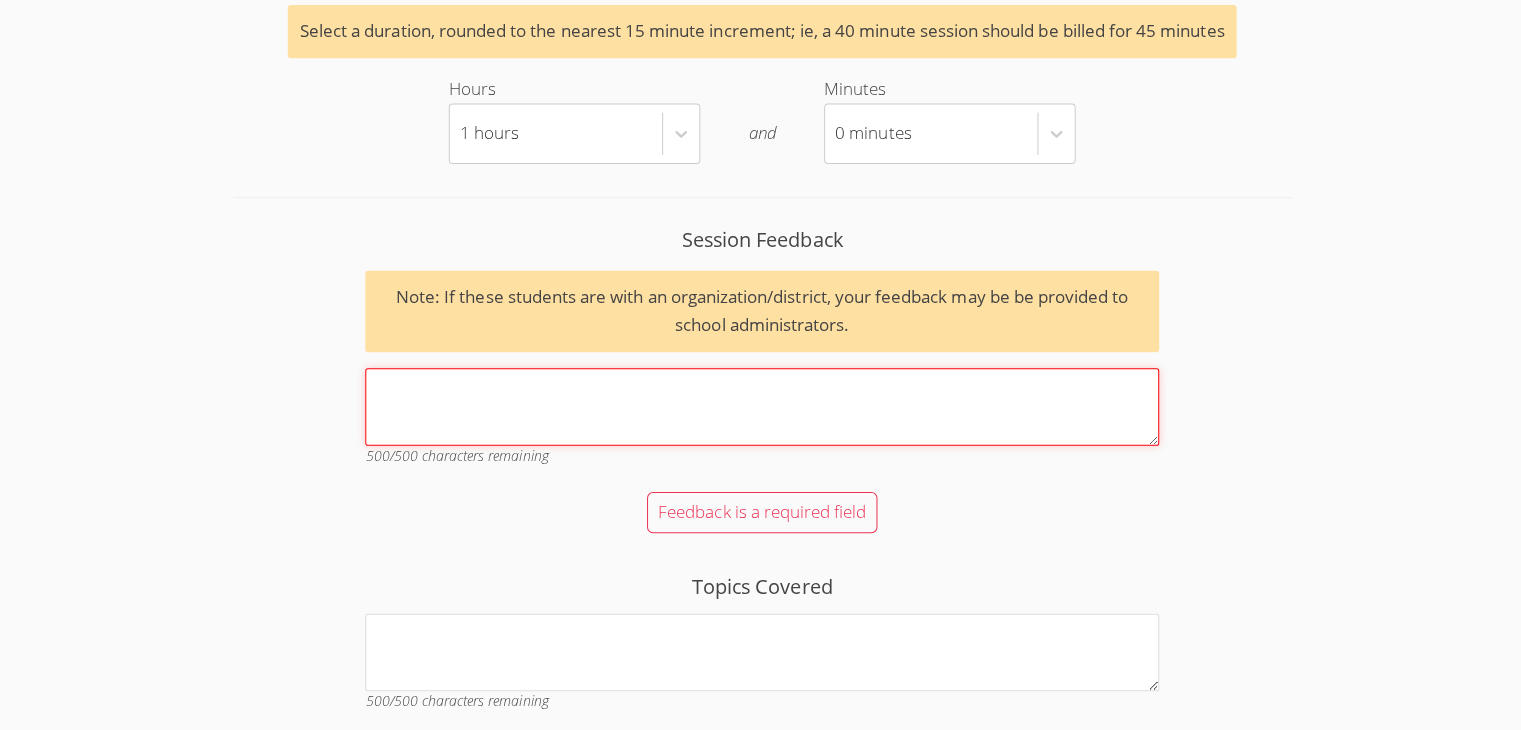 click on "Session Feedback Note: If these students are with an organization/district, your feedback may be be provided to school administrators. 500 /500 characters remaining" at bounding box center [760, 408] 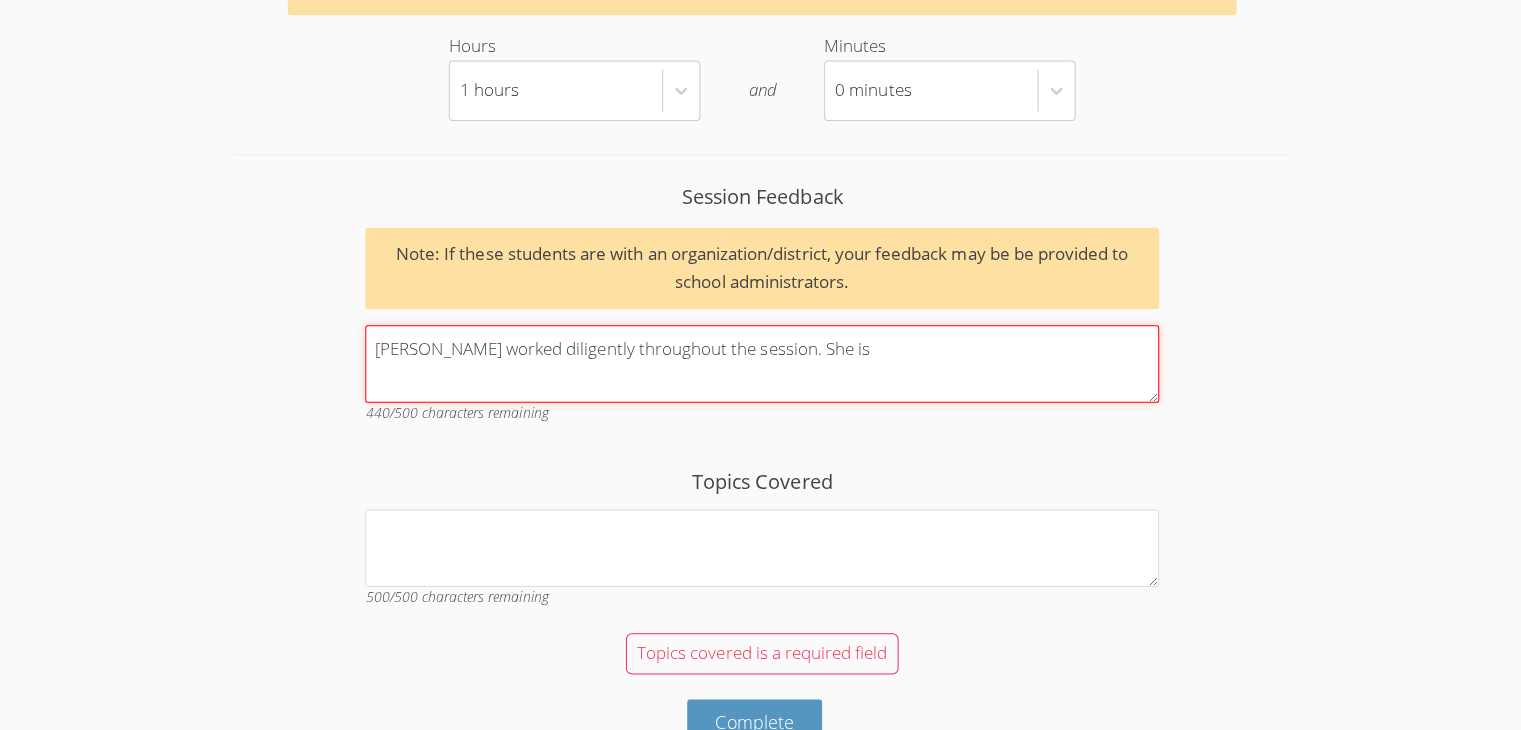 scroll, scrollTop: 1793, scrollLeft: 0, axis: vertical 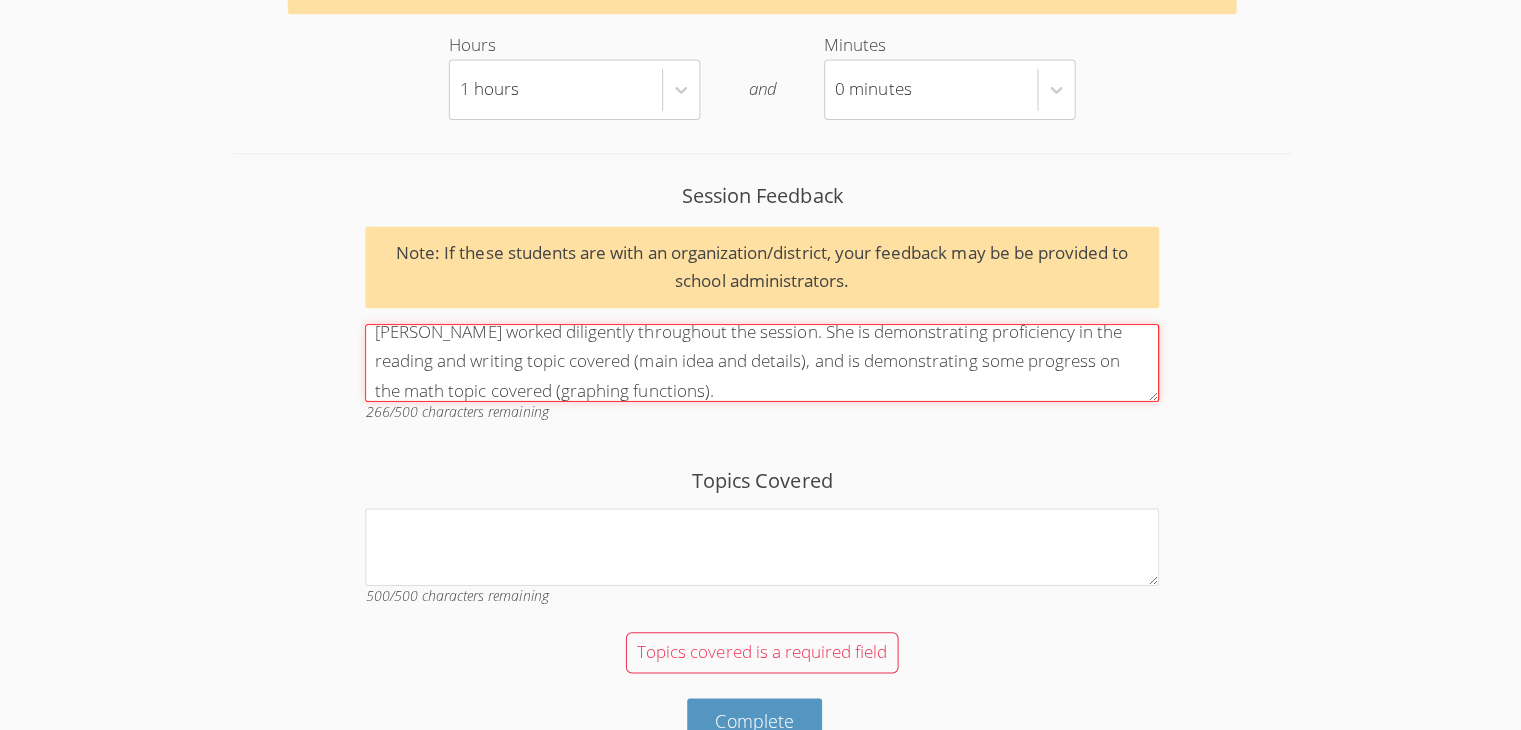 type on "Jemailayia worked diligently throughout the session. She is demonstrating proficiency in the reading and writing topic covered (main idea and details), and is demonstrating some progress on the math topic covered (graphing functions)." 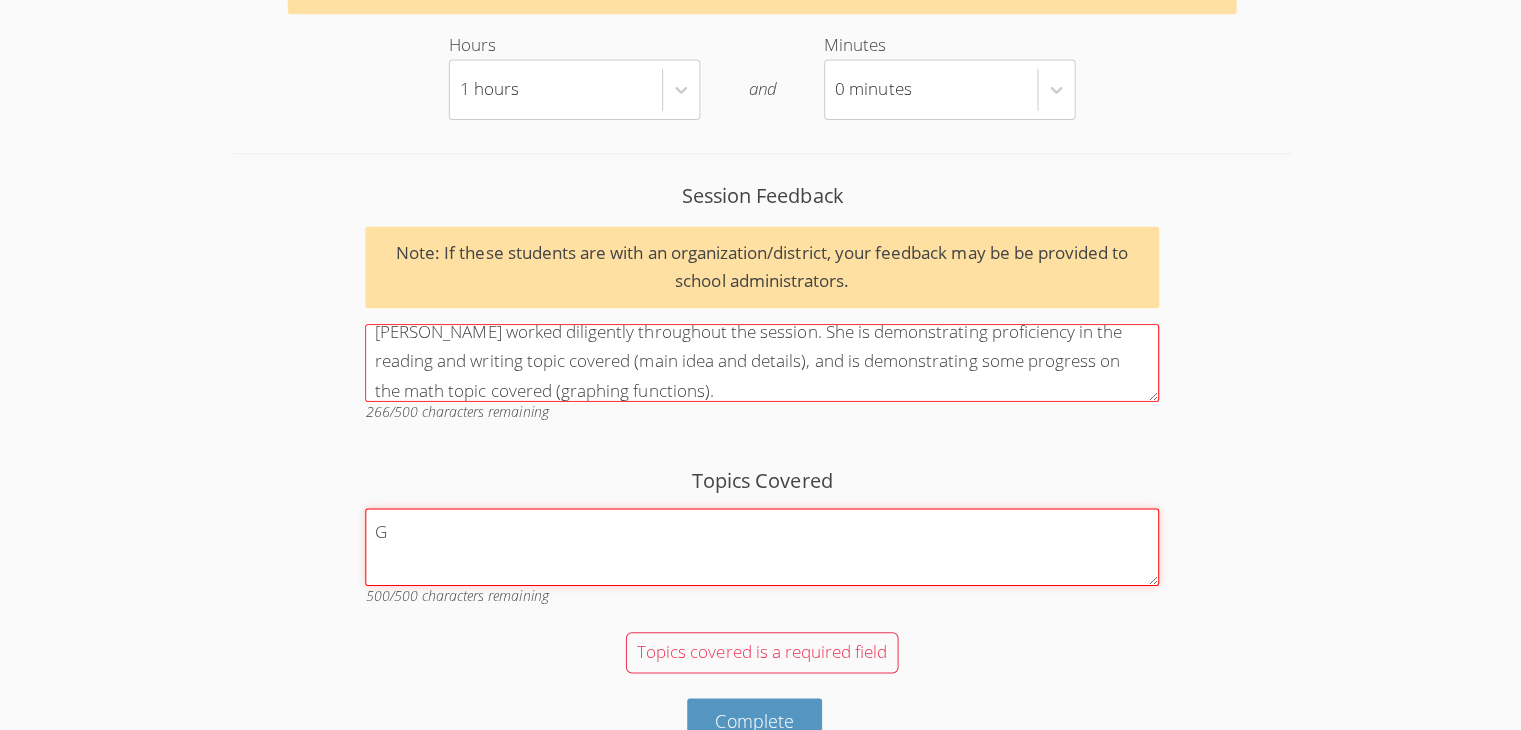 scroll, scrollTop: 1776, scrollLeft: 0, axis: vertical 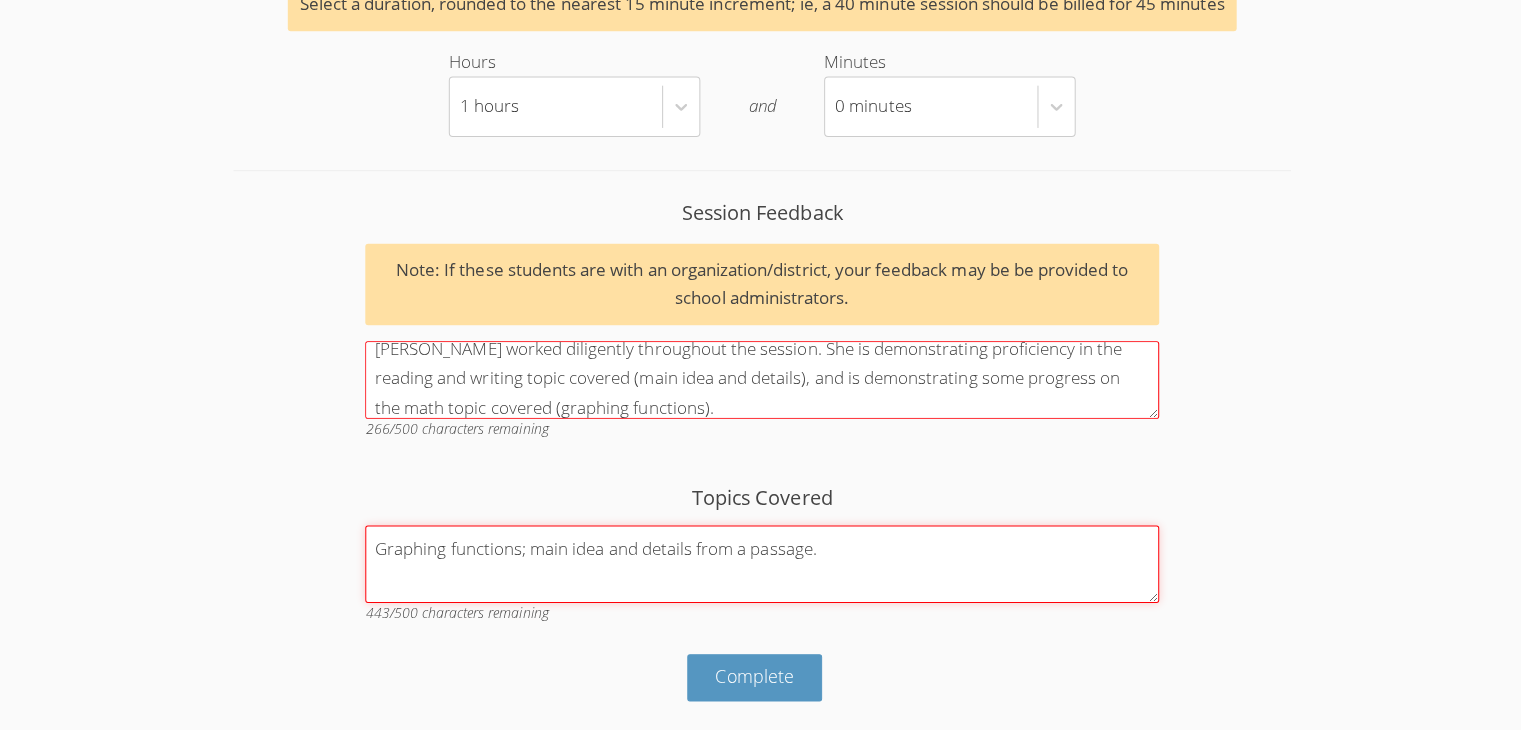 type on "Graphing functions; main idea and details from a passage." 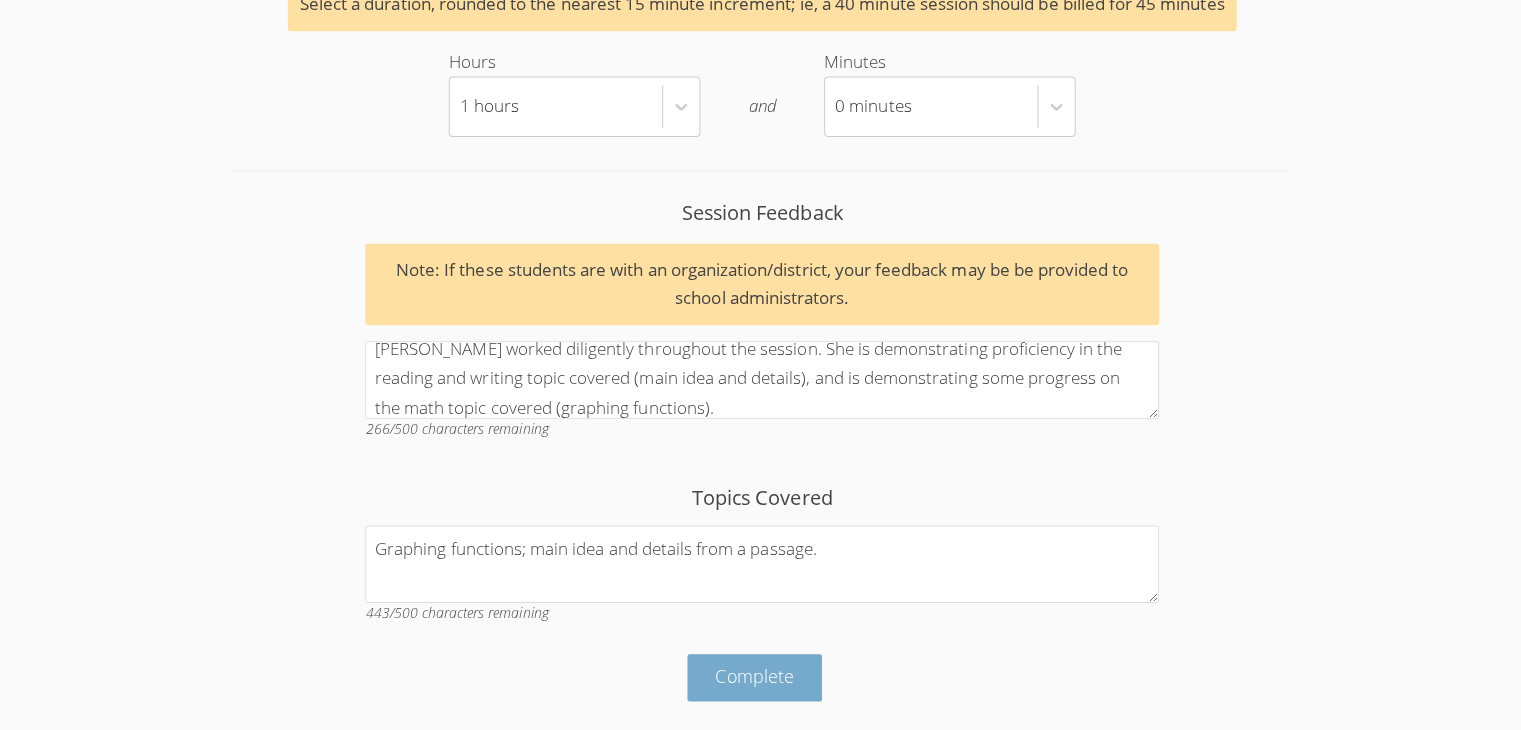 click on "Complete" at bounding box center [753, 676] 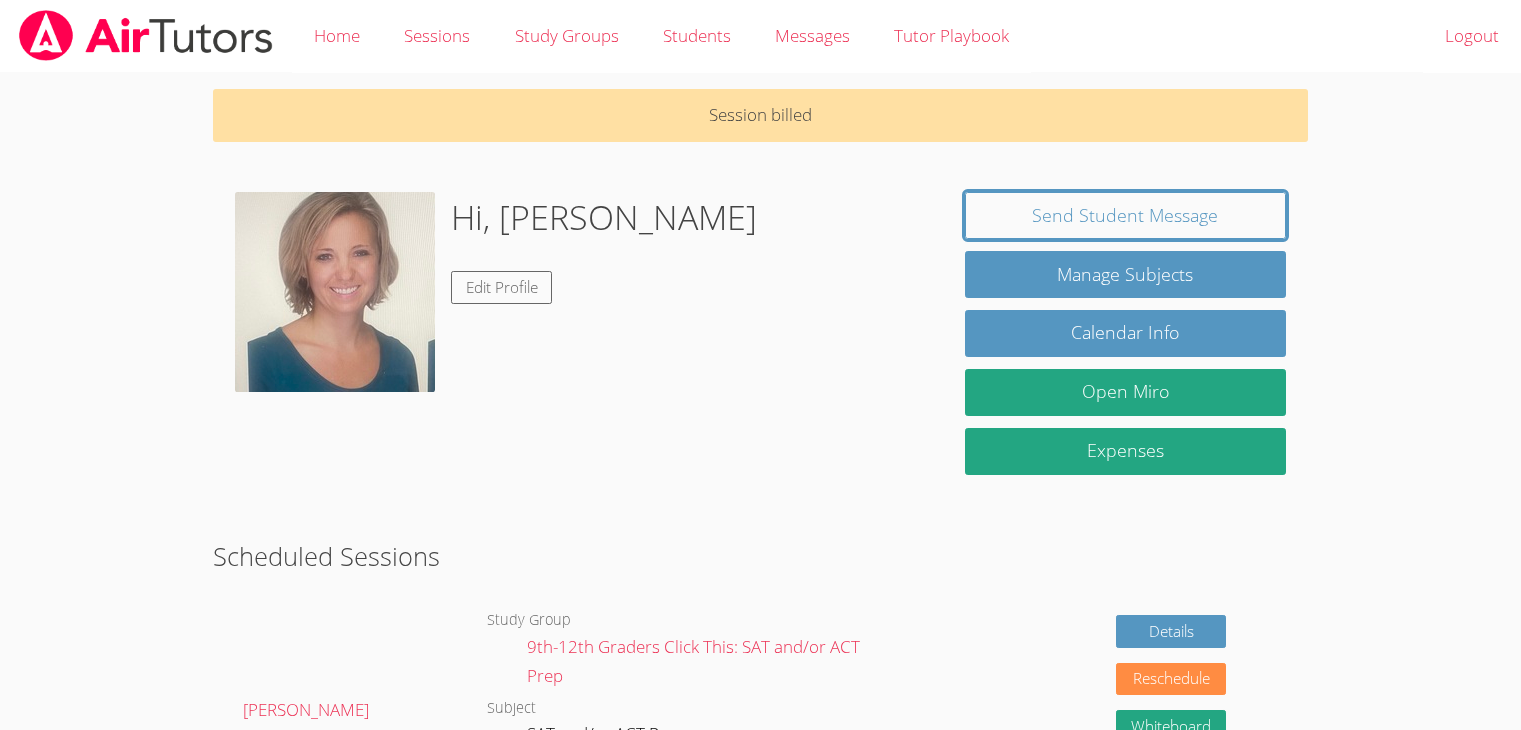 scroll, scrollTop: 0, scrollLeft: 0, axis: both 